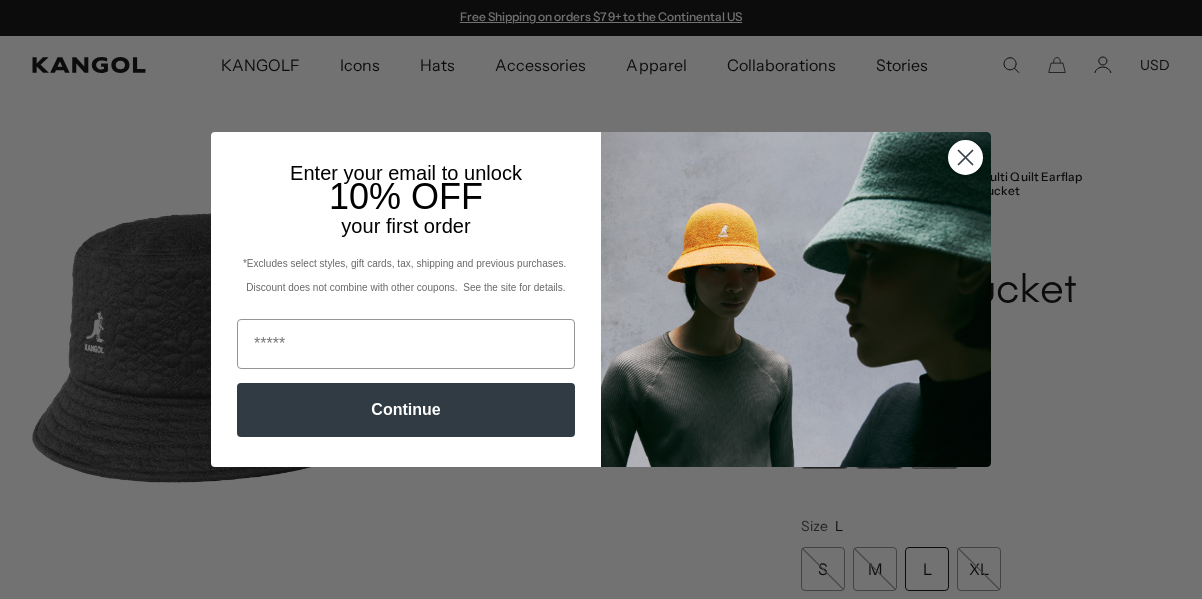 scroll, scrollTop: 0, scrollLeft: 0, axis: both 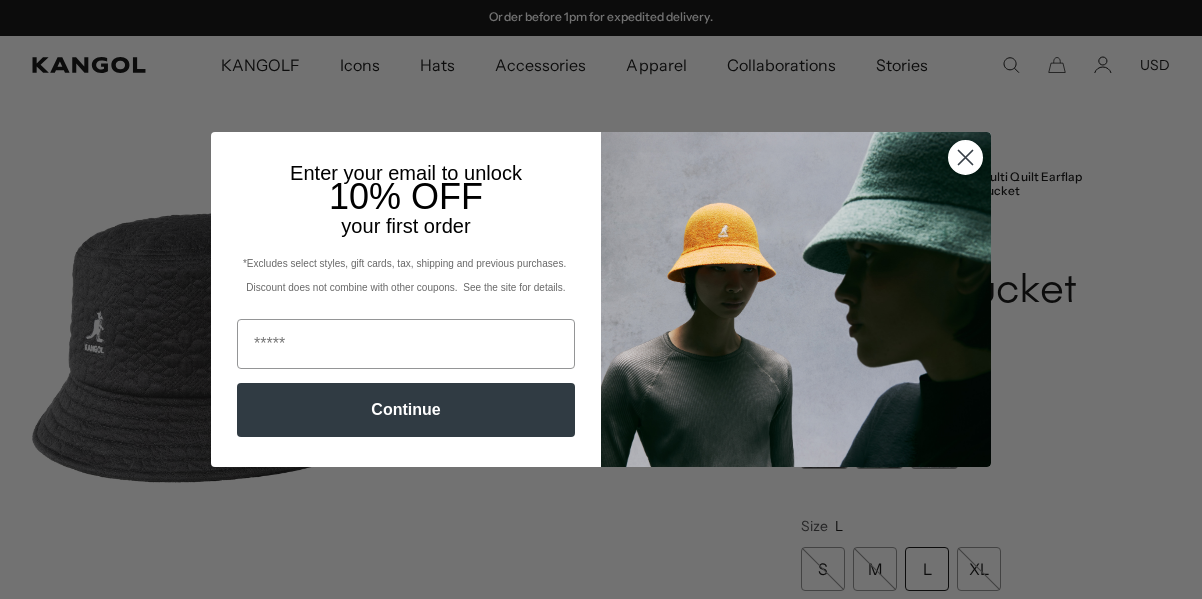 click 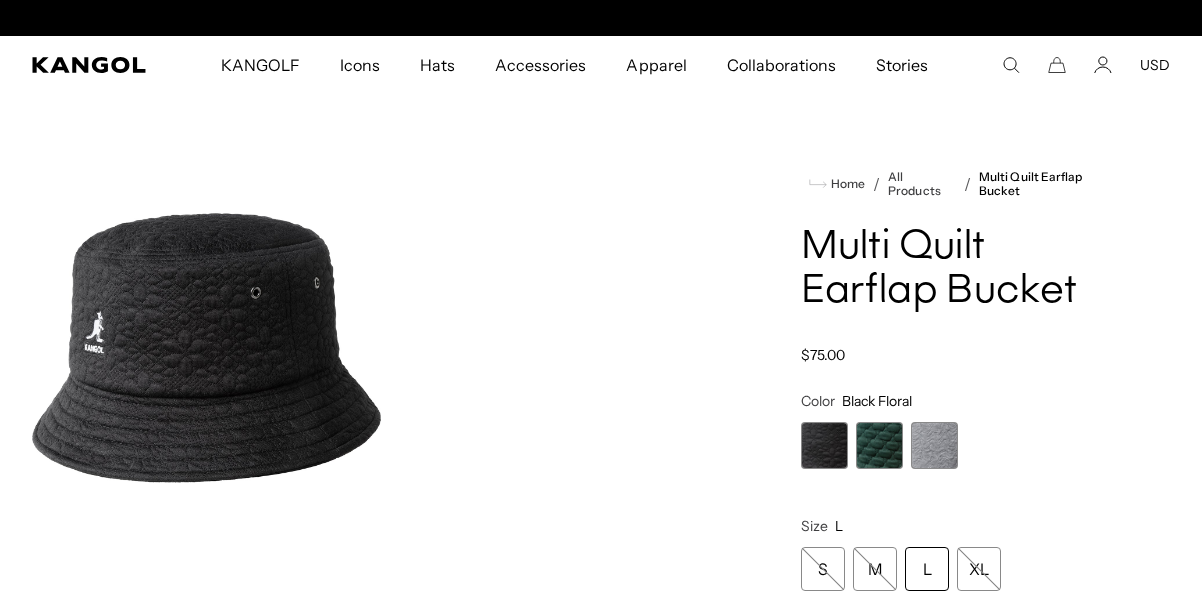 scroll, scrollTop: 0, scrollLeft: 0, axis: both 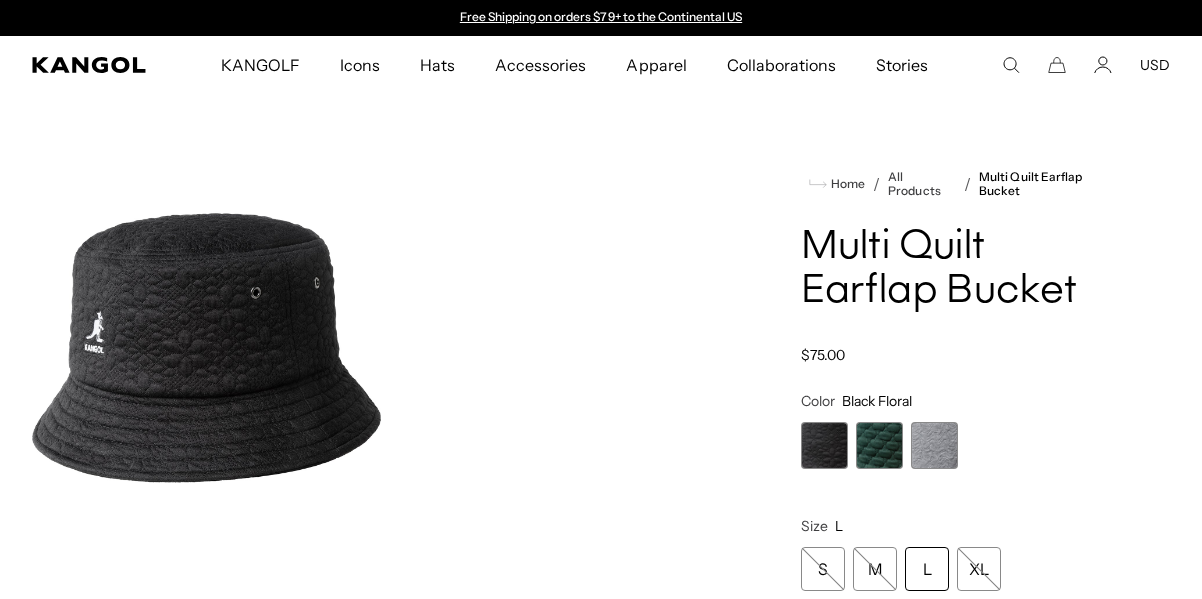 click on "Loading...
Home
/
All Products
/
Multi Quilt Earflap Bucket
Multi Quilt Earflap Bucket
Regular price
$75.00
Regular price
Sale price
$75.00
Color" at bounding box center (601, 563) 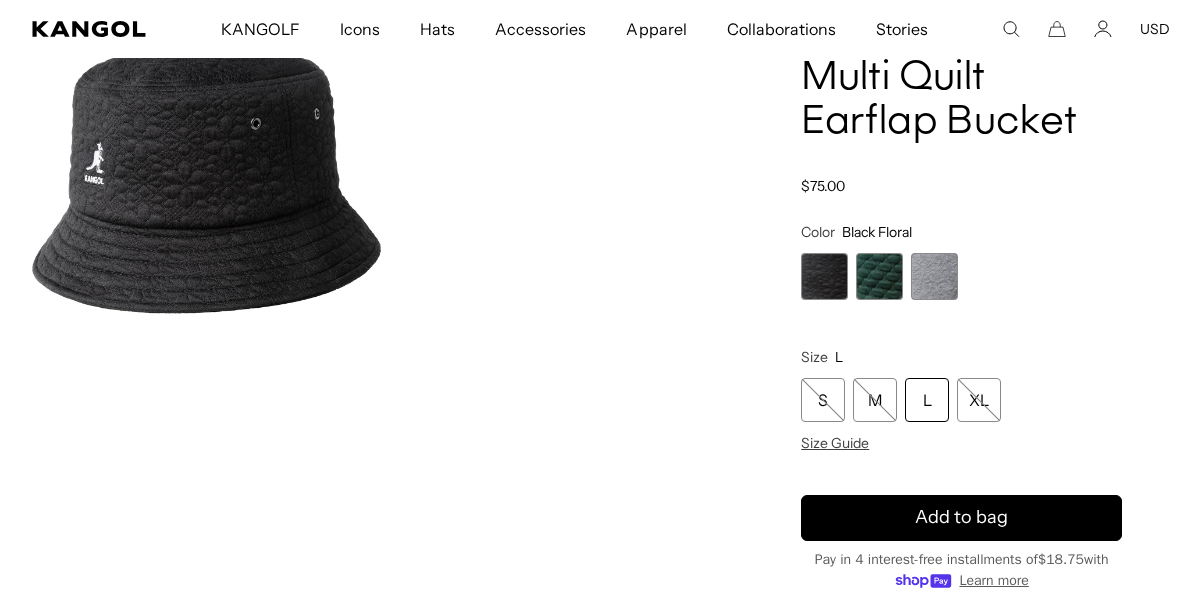 scroll, scrollTop: 0, scrollLeft: 0, axis: both 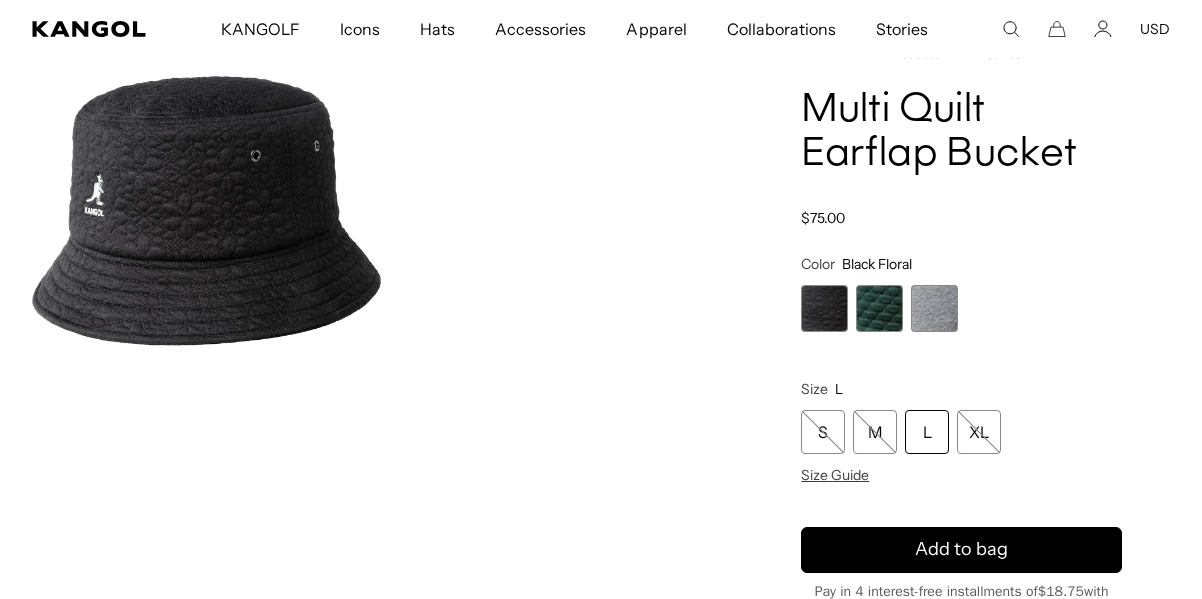 click at bounding box center (934, 308) 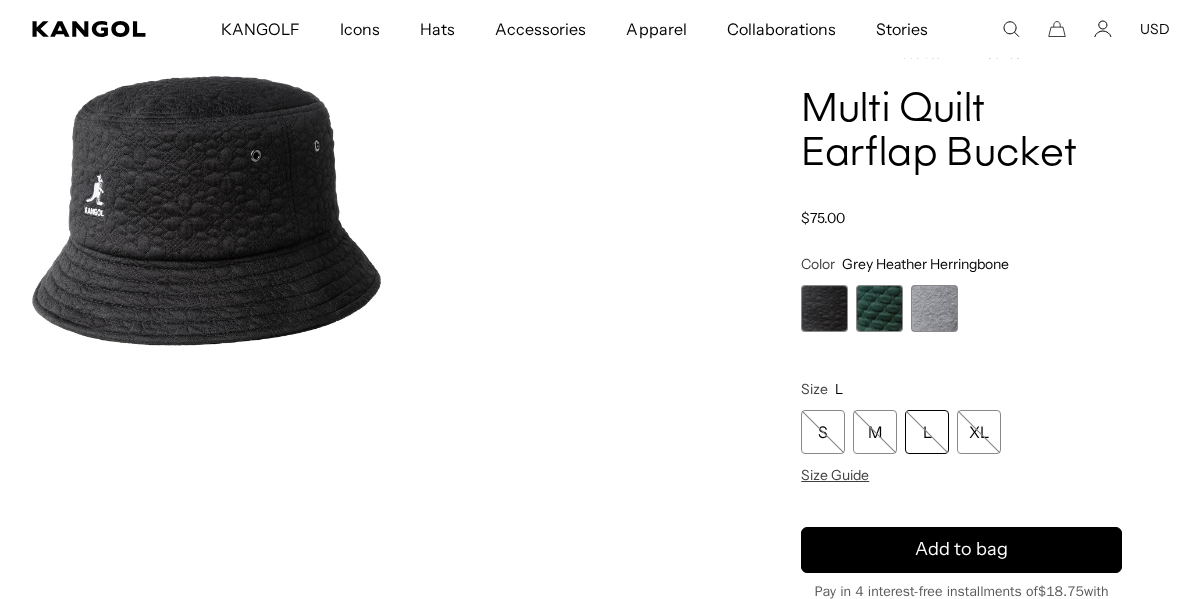 scroll, scrollTop: 0, scrollLeft: 412, axis: horizontal 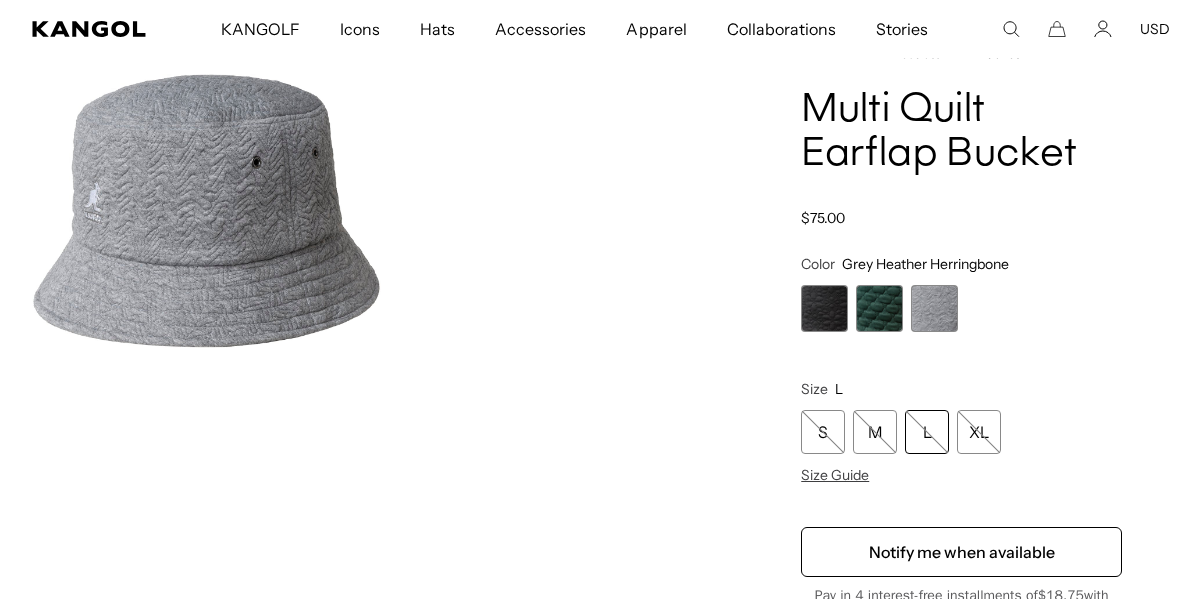 click at bounding box center [879, 308] 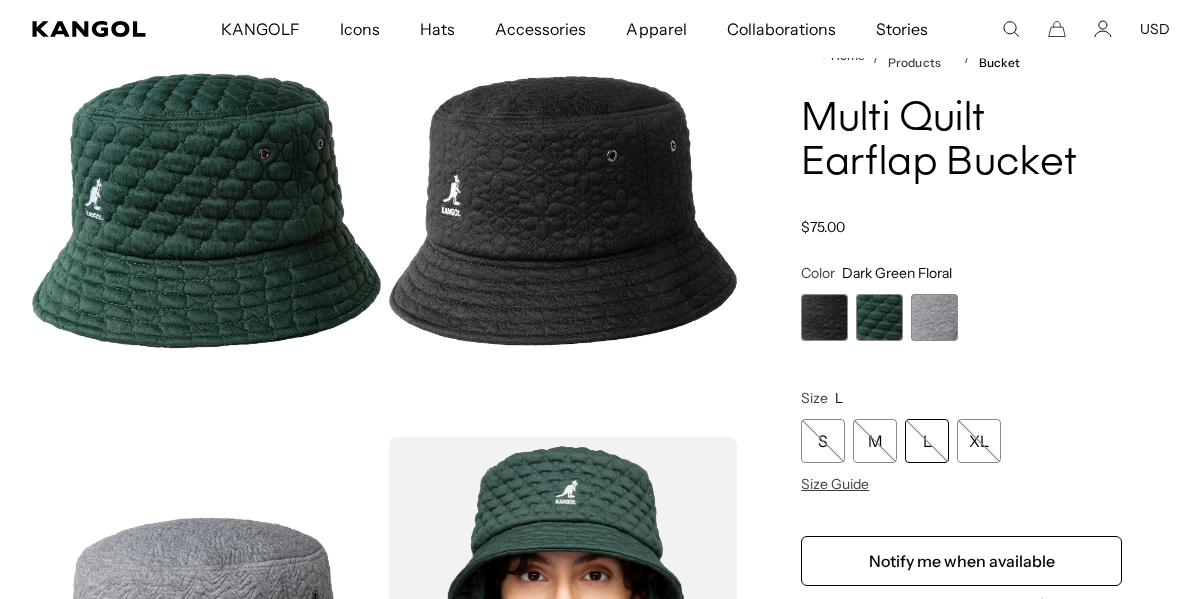 scroll, scrollTop: 0, scrollLeft: 412, axis: horizontal 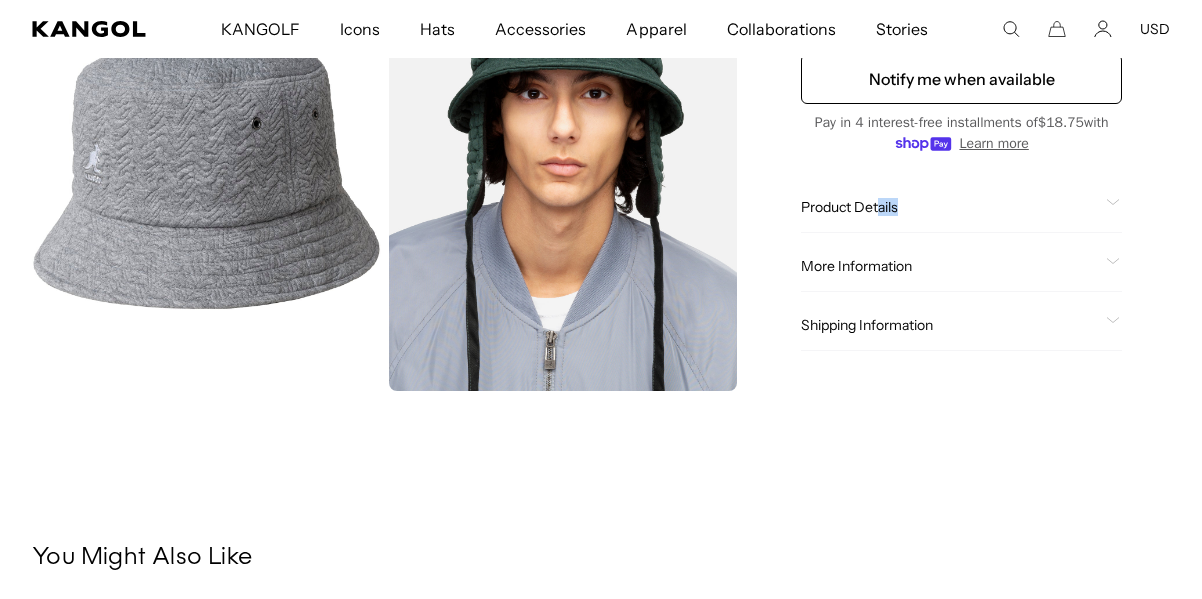 drag, startPoint x: 913, startPoint y: 195, endPoint x: 882, endPoint y: 214, distance: 36.359318 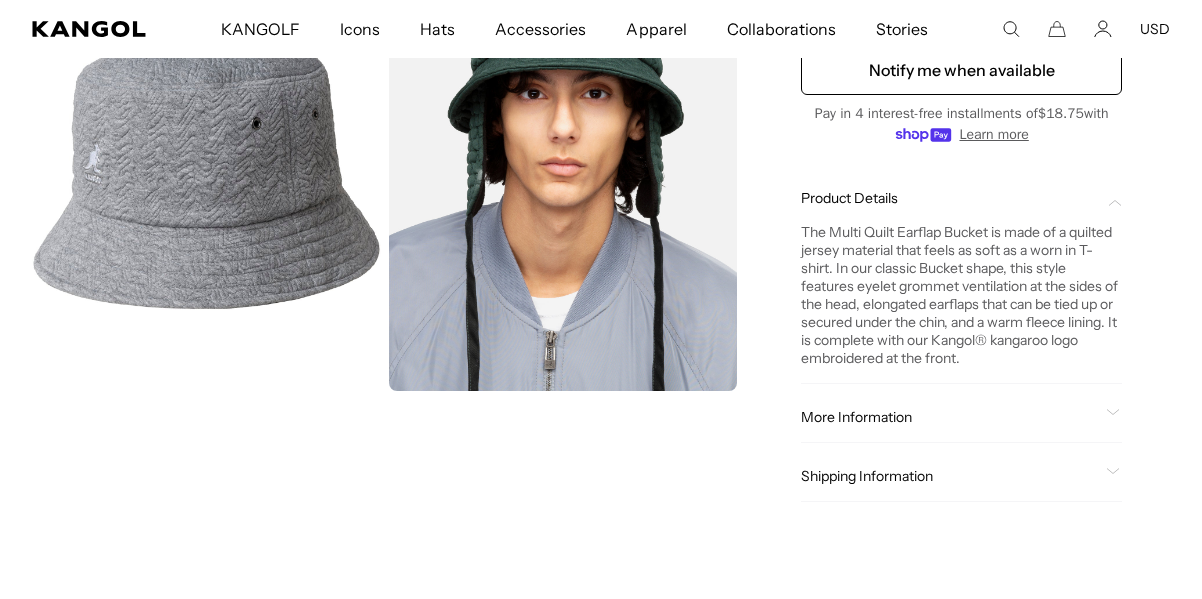 scroll, scrollTop: 0, scrollLeft: 412, axis: horizontal 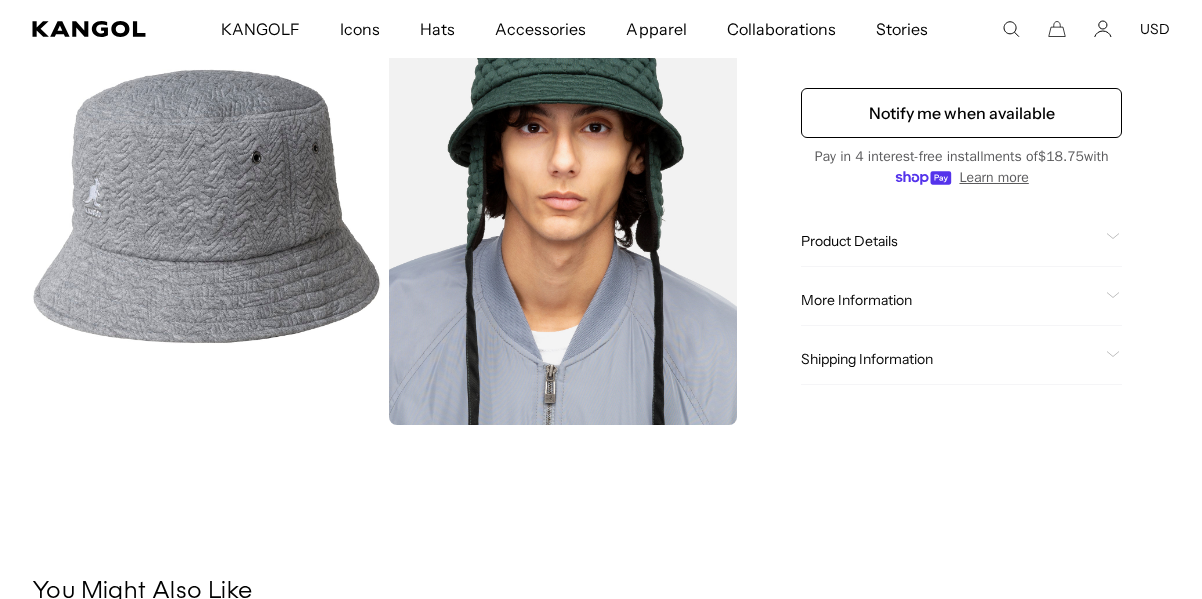 click on "Product Details" 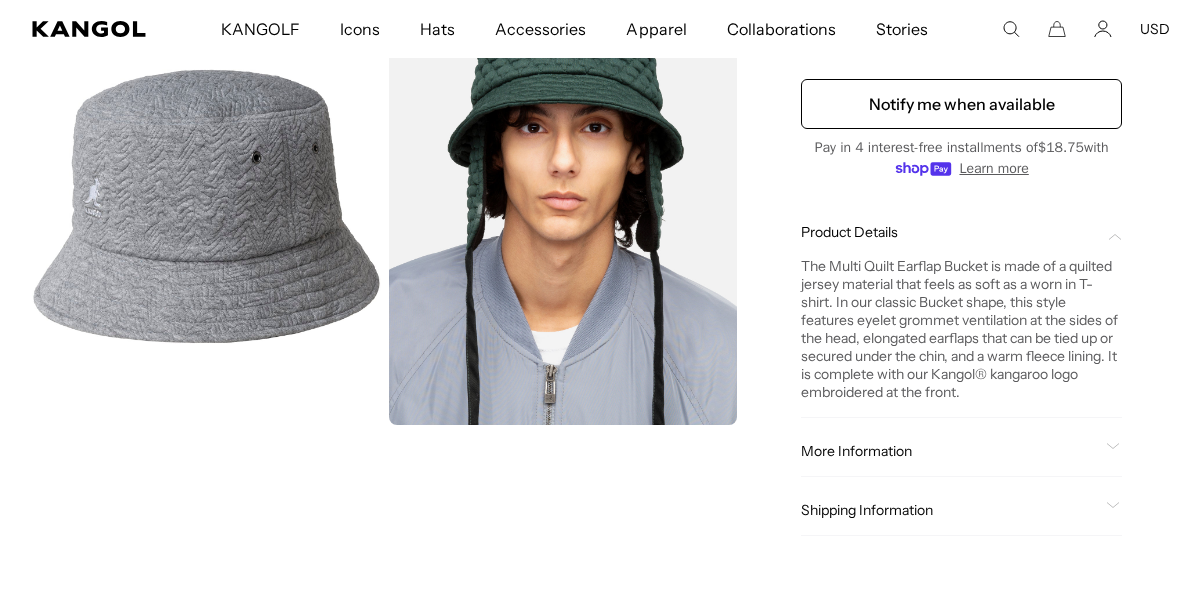 scroll, scrollTop: 0, scrollLeft: 0, axis: both 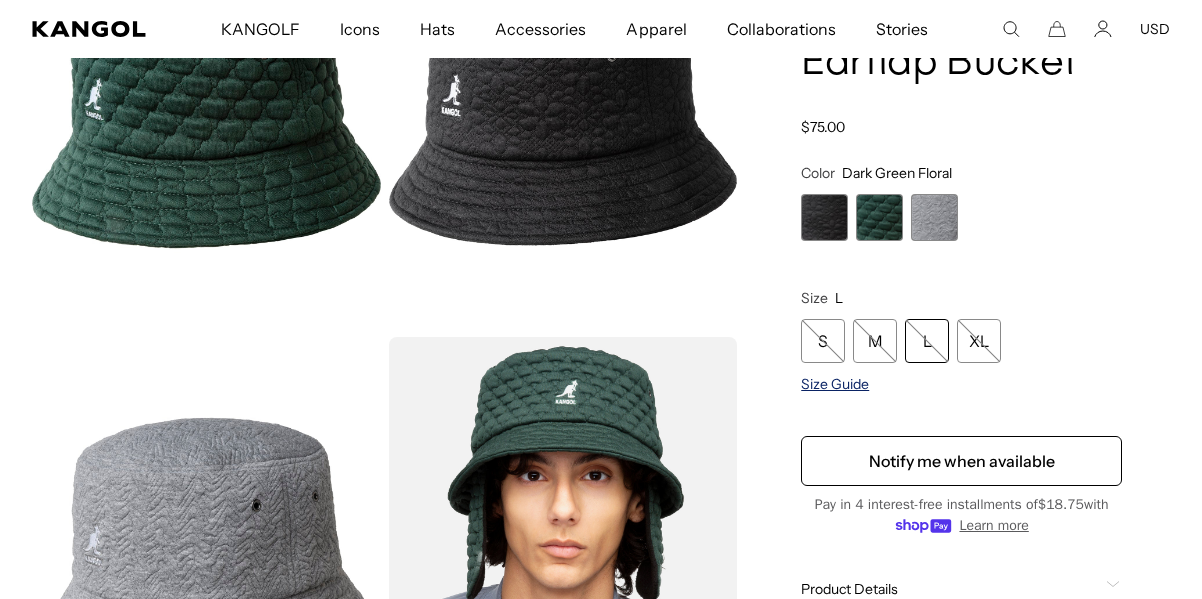 click on "Size Guide" at bounding box center (835, 384) 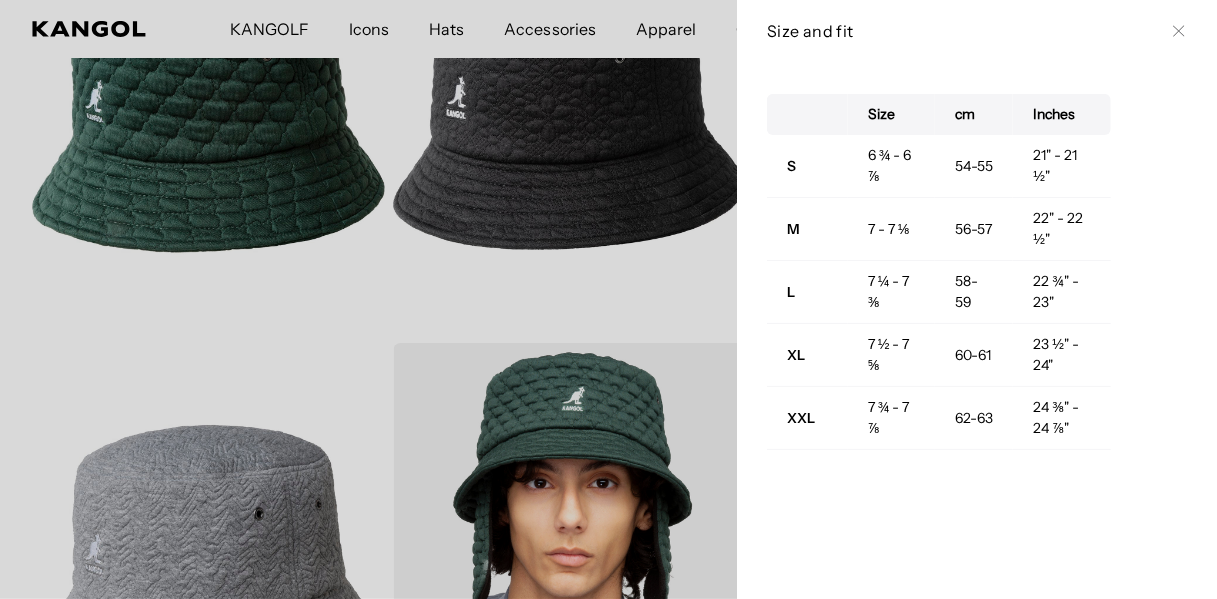 scroll, scrollTop: 0, scrollLeft: 412, axis: horizontal 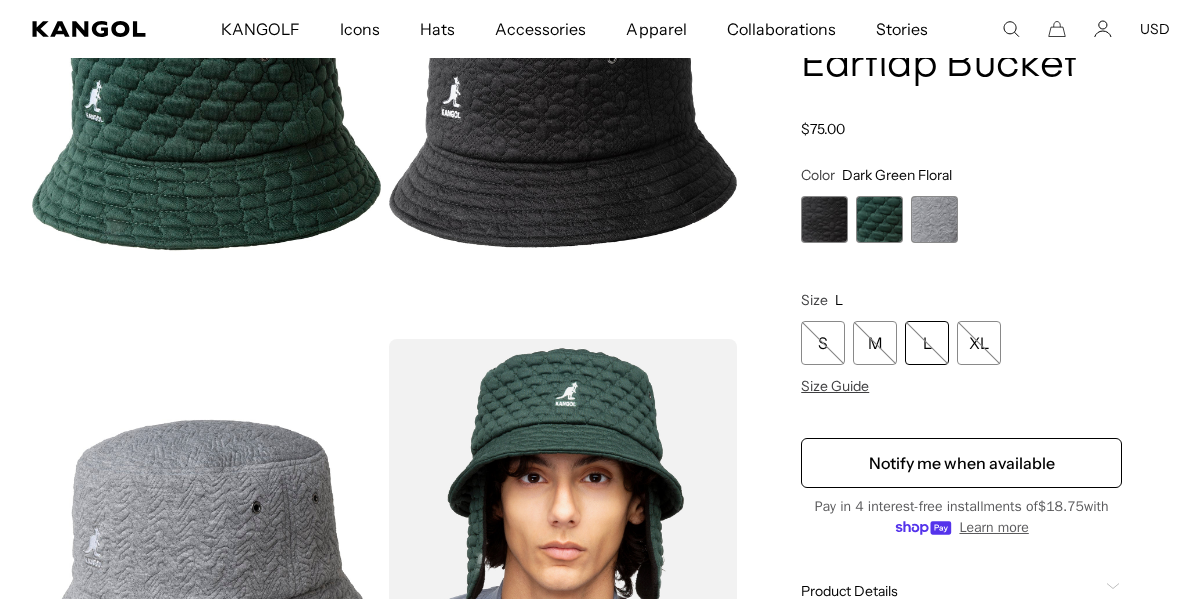 click at bounding box center (824, 219) 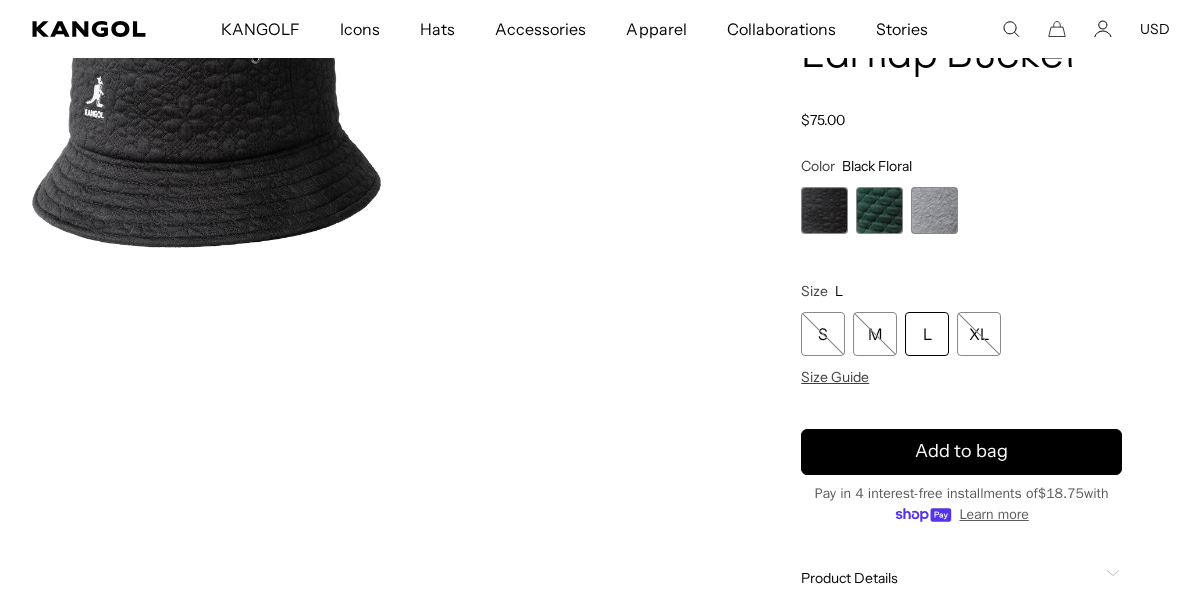 scroll, scrollTop: 0, scrollLeft: 0, axis: both 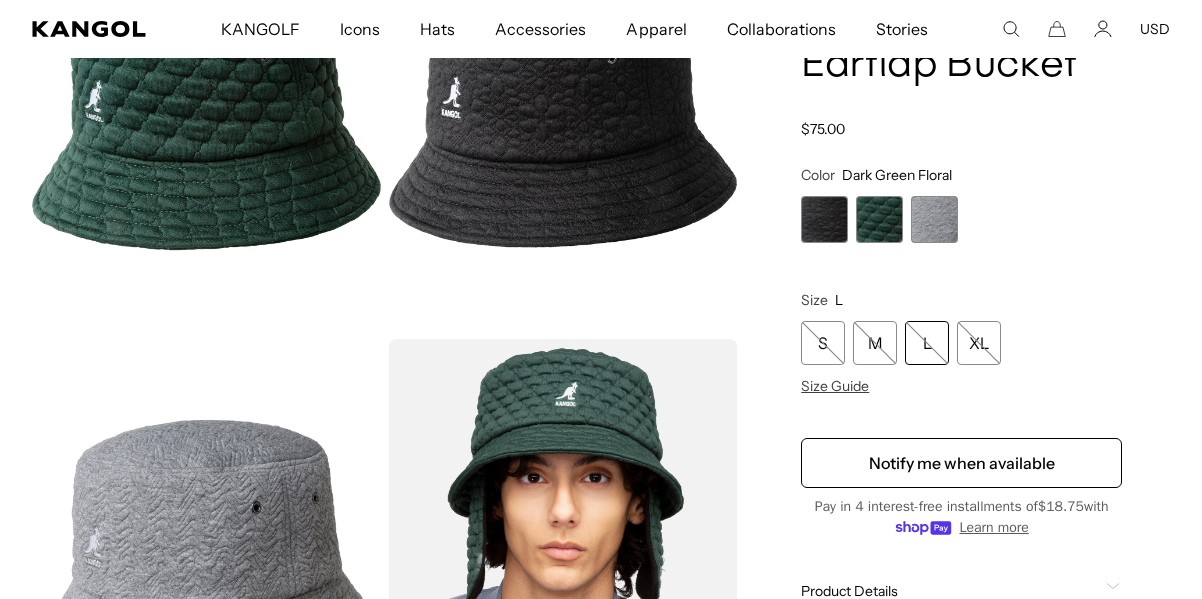 click at bounding box center (934, 219) 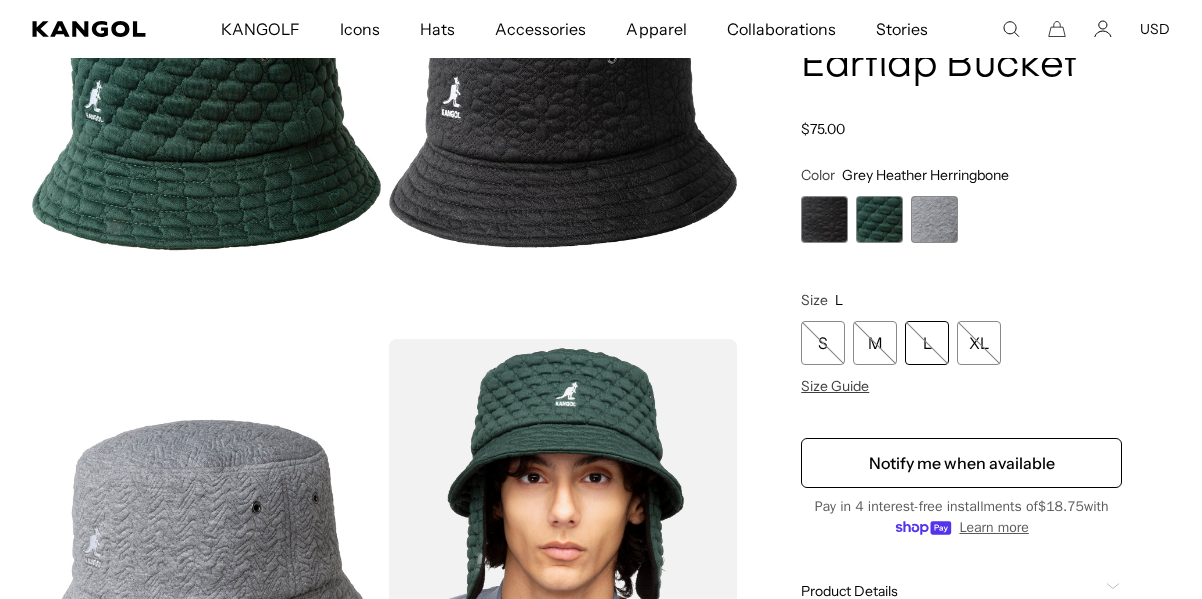 scroll, scrollTop: 0, scrollLeft: 0, axis: both 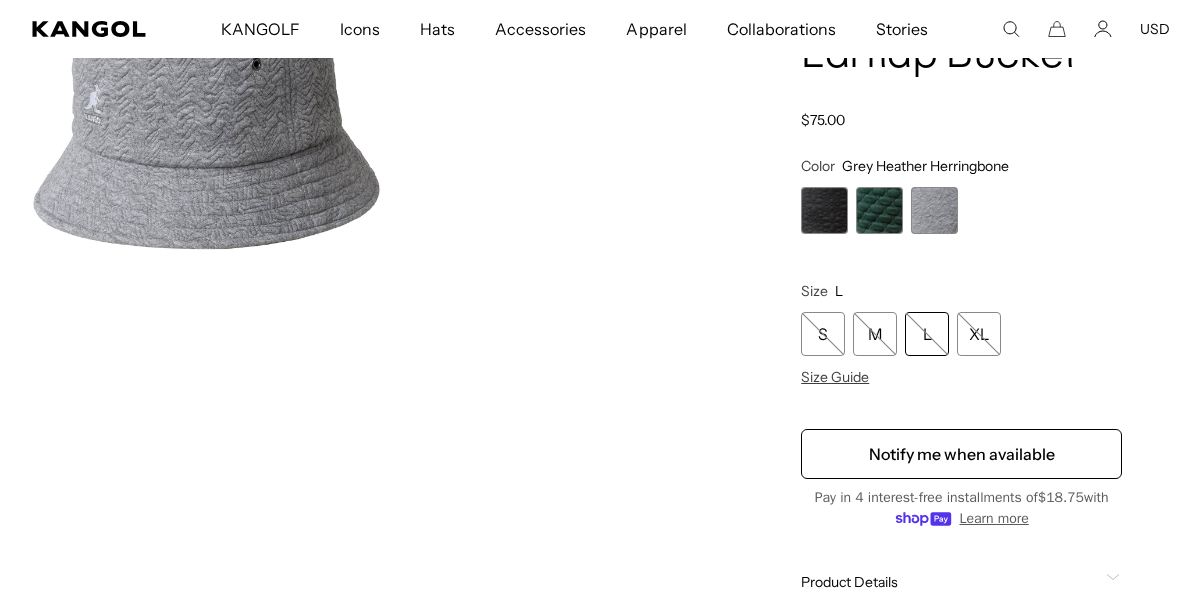 click at bounding box center (824, 210) 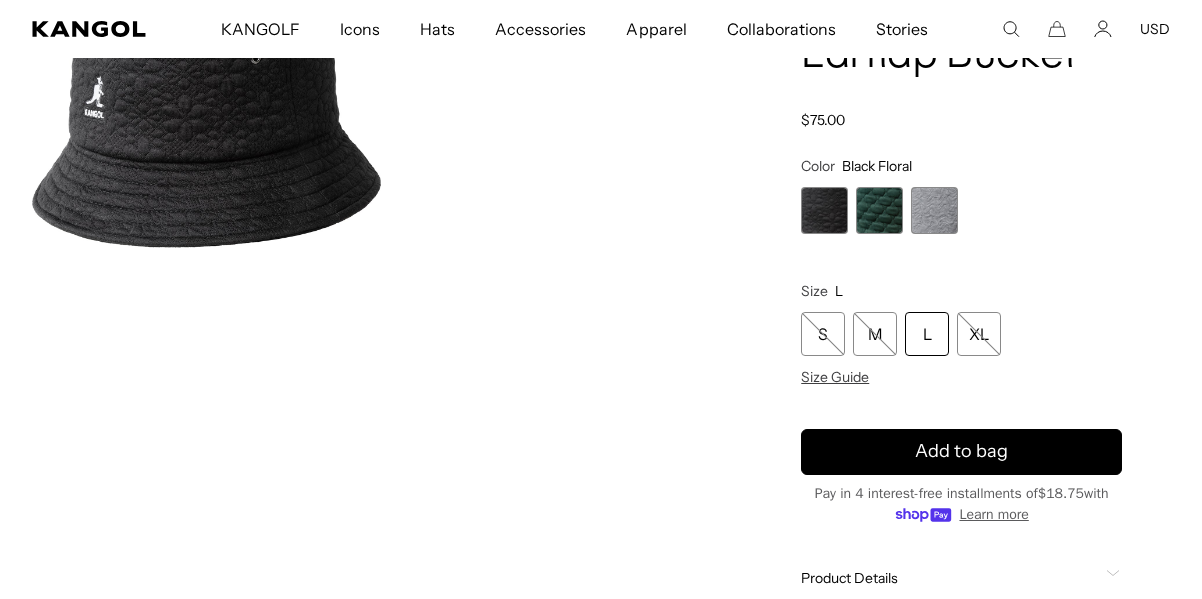 scroll, scrollTop: 0, scrollLeft: 412, axis: horizontal 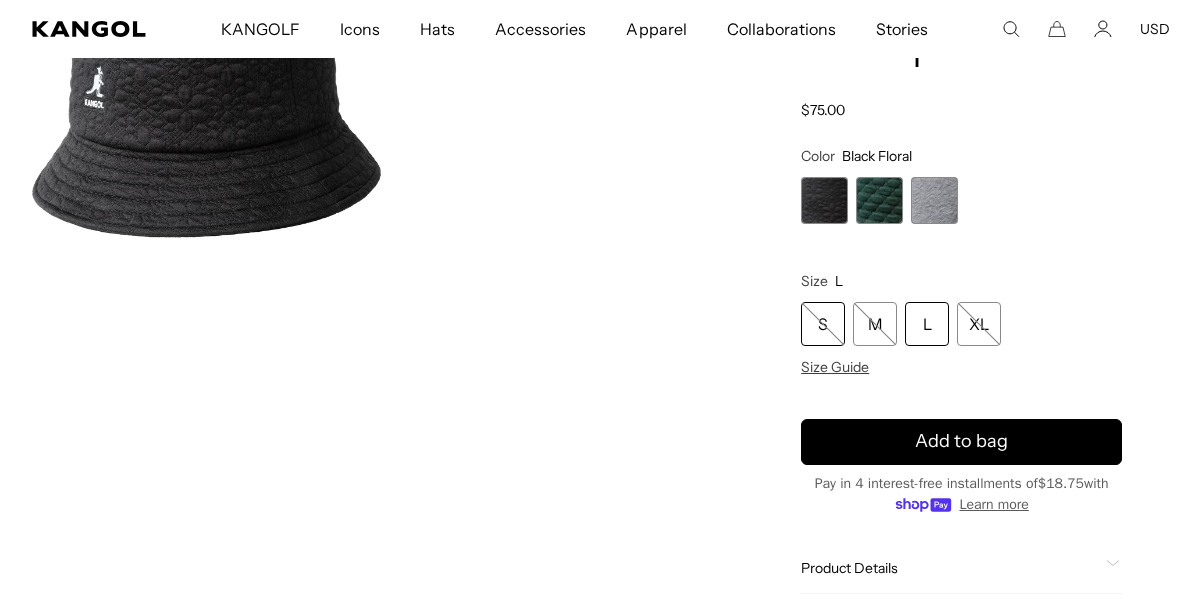 click on "S" at bounding box center (823, 324) 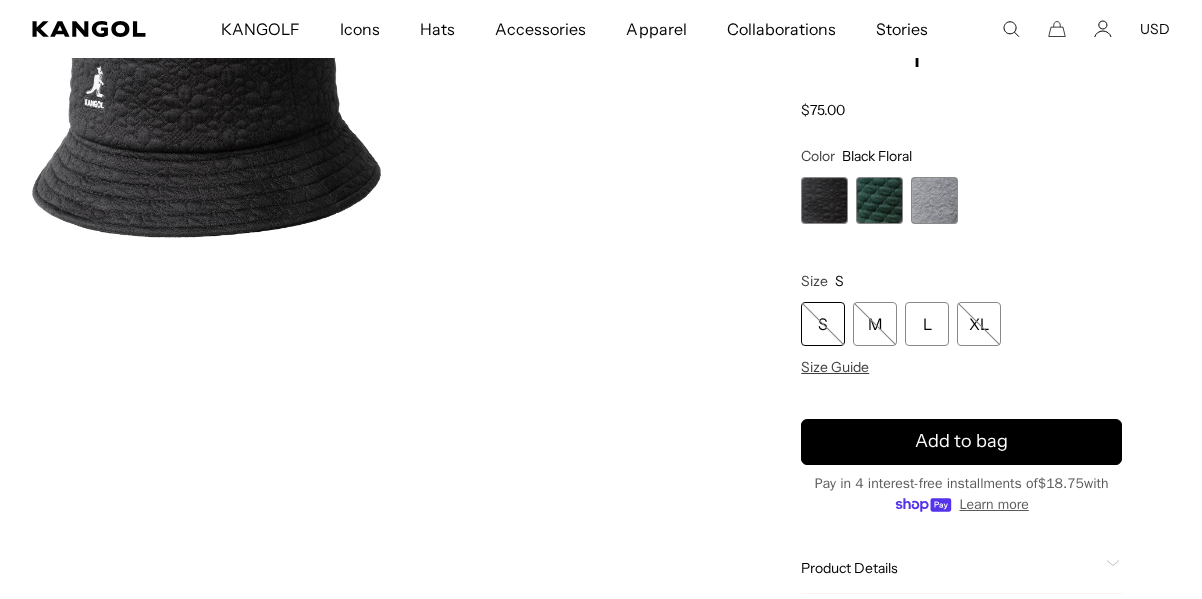 scroll, scrollTop: 0, scrollLeft: 0, axis: both 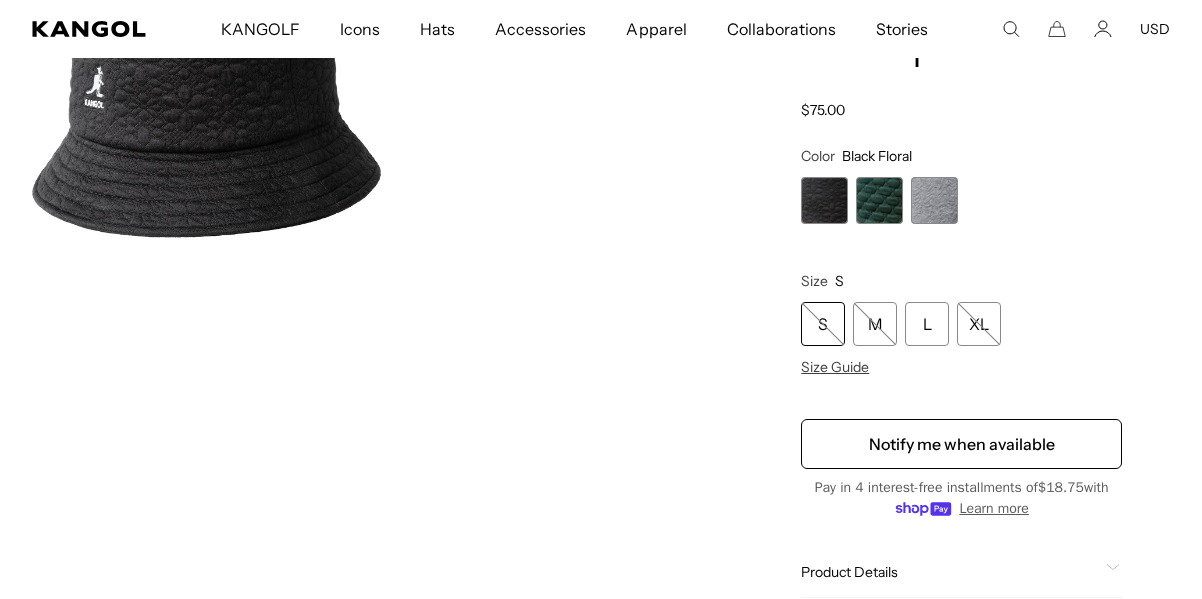 click on "S" at bounding box center (823, 324) 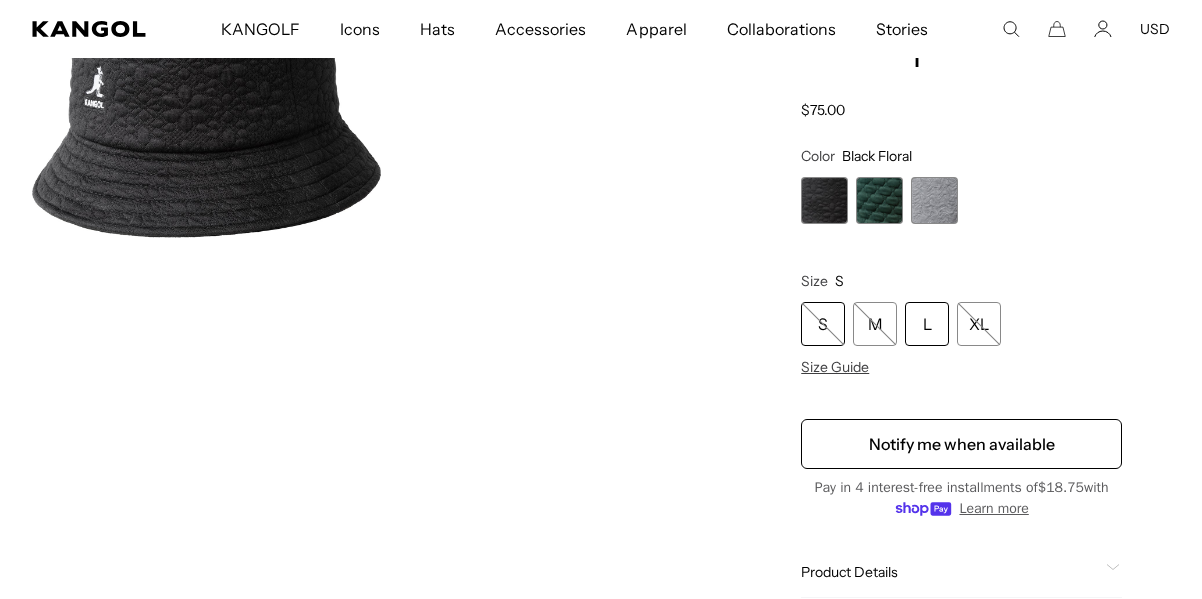 click on "L" at bounding box center (927, 324) 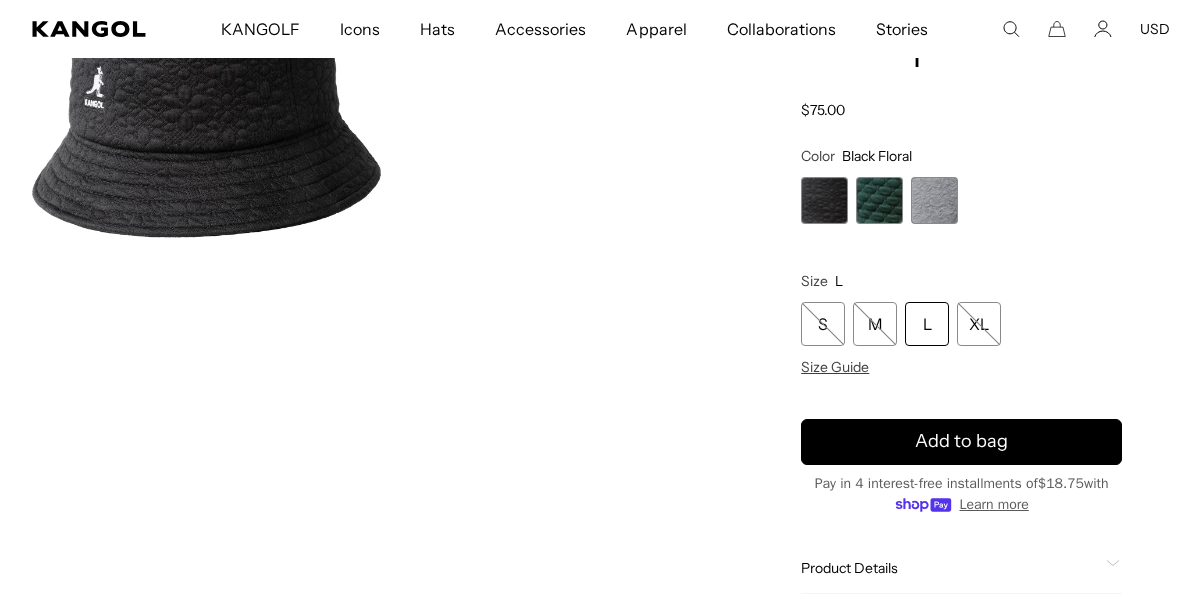 scroll, scrollTop: 0, scrollLeft: 412, axis: horizontal 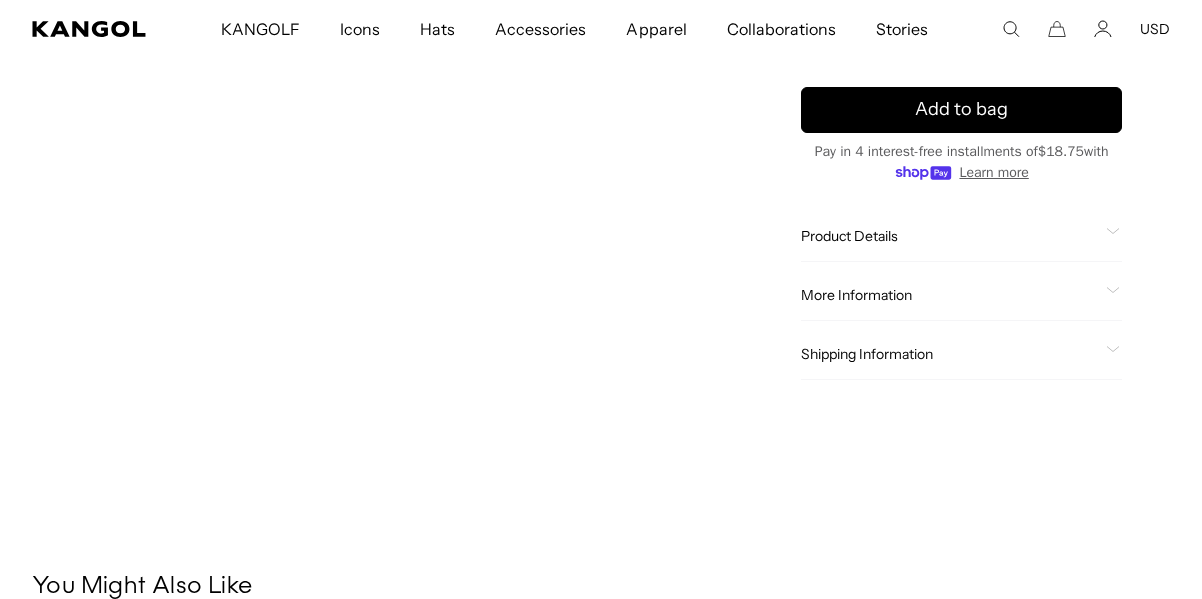 click on "Product Details" 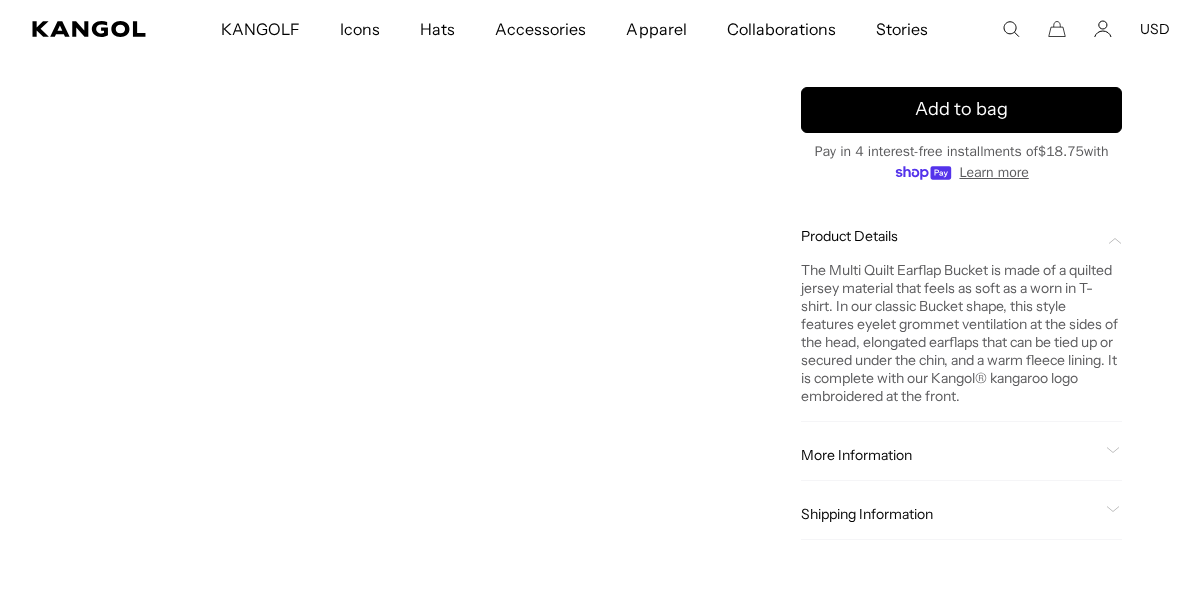 scroll, scrollTop: 625, scrollLeft: 0, axis: vertical 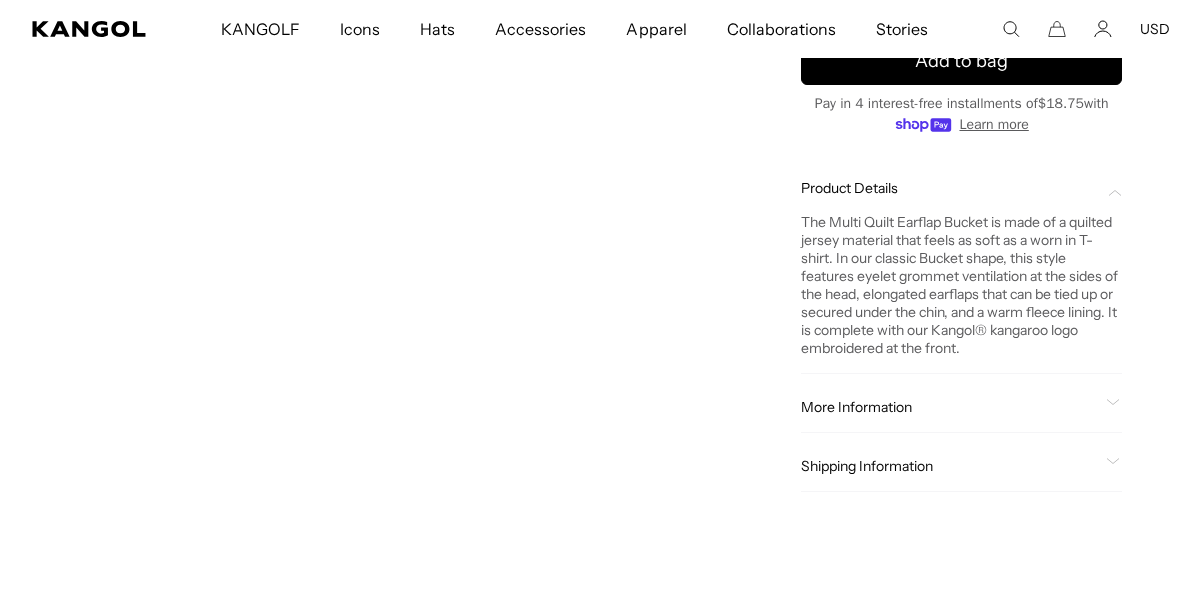 click on "More Information
Style ID
K5425
Shape
Bucket
Fabrication
Poly Blend
Brim
2 3/8"
USA Made or Imported
Imported" 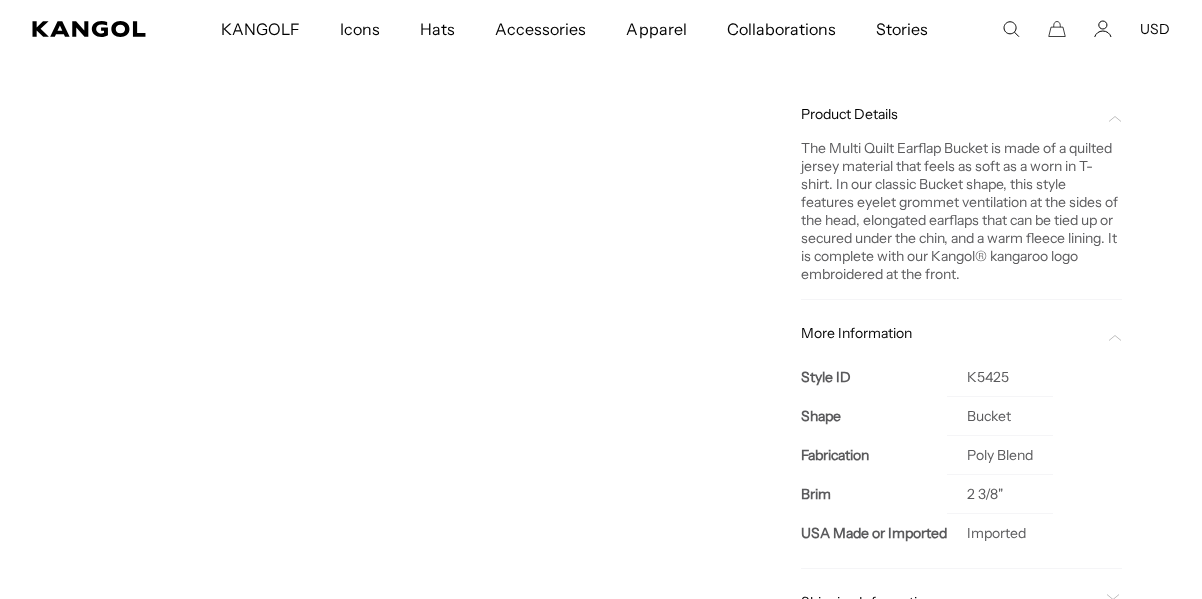 scroll, scrollTop: 703, scrollLeft: 0, axis: vertical 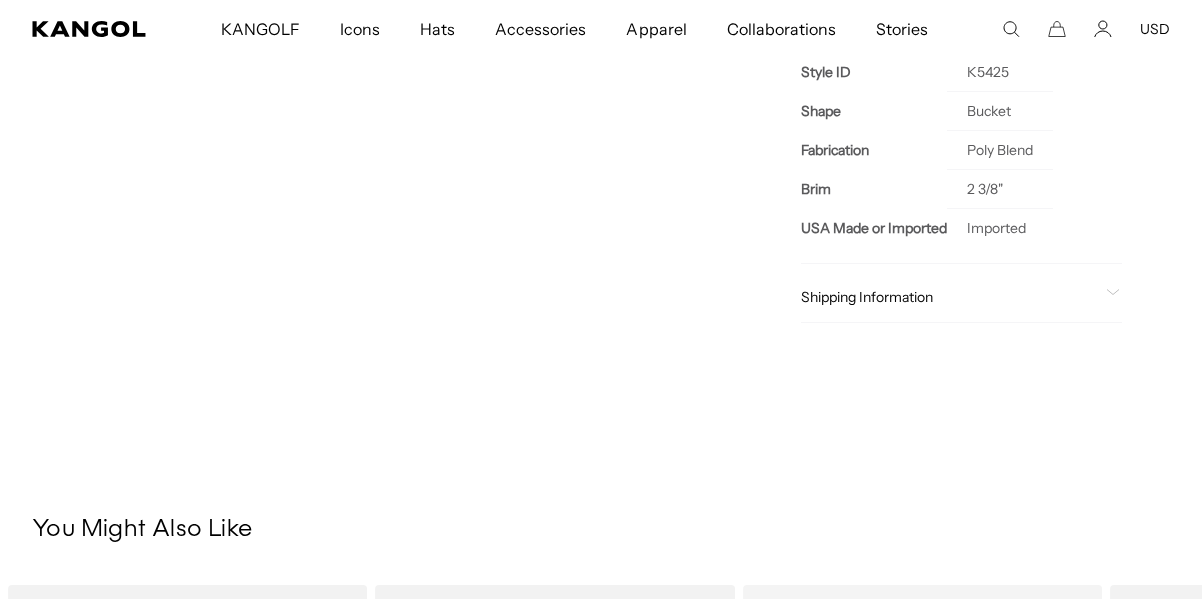 click on "Shipping Information" 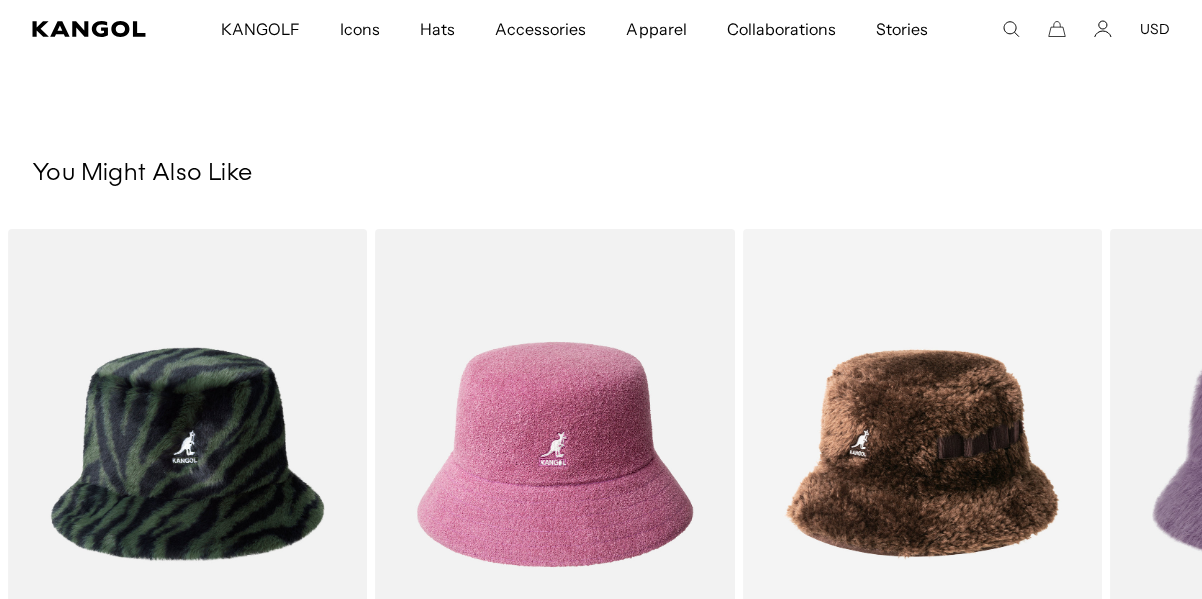 scroll, scrollTop: 1545, scrollLeft: 0, axis: vertical 